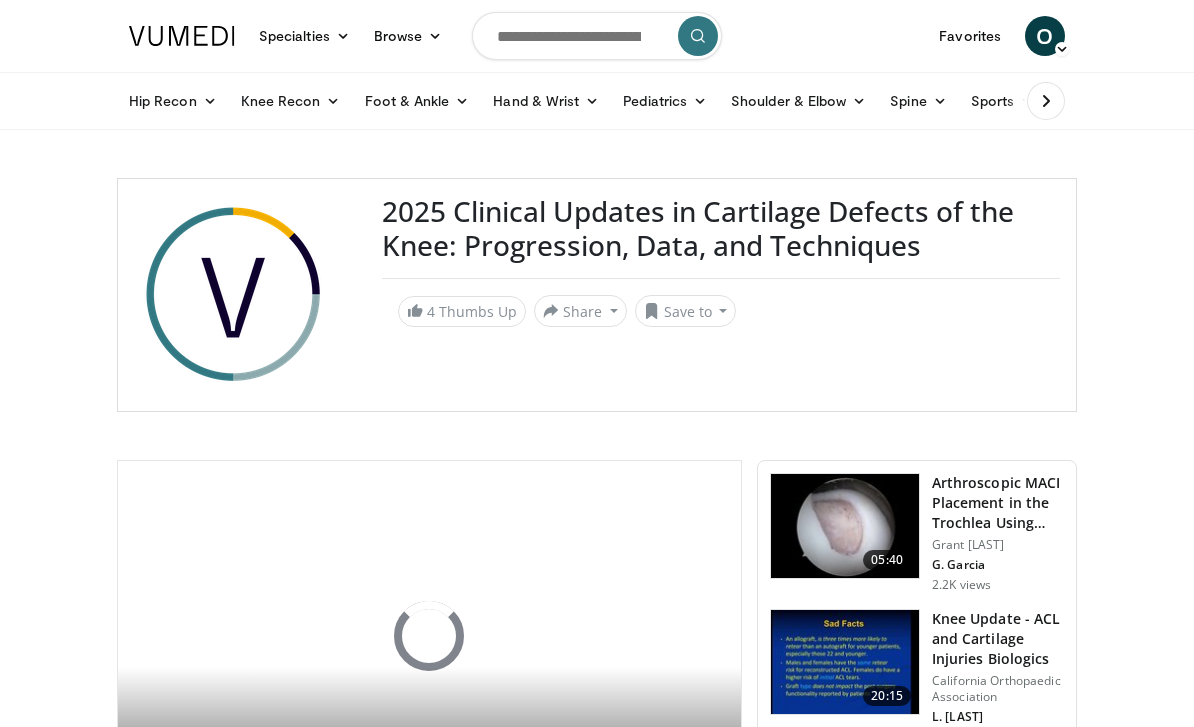 scroll, scrollTop: 0, scrollLeft: 0, axis: both 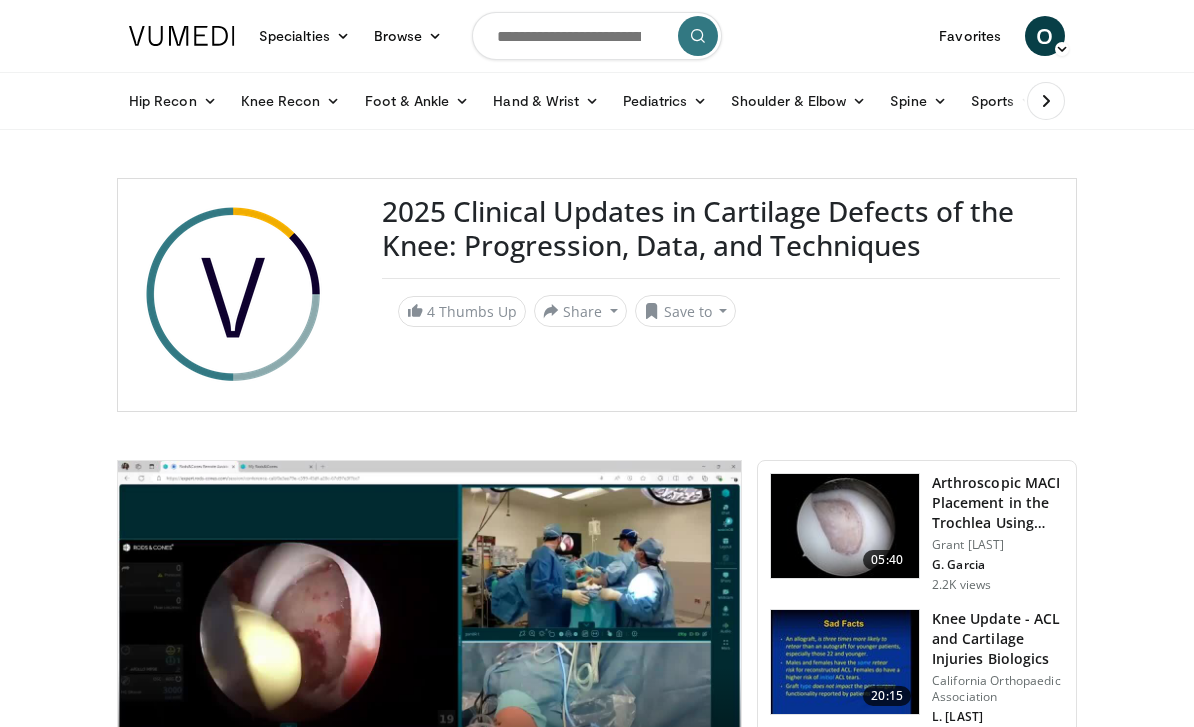 click on "Shoulder & Elbow" at bounding box center (798, 101) 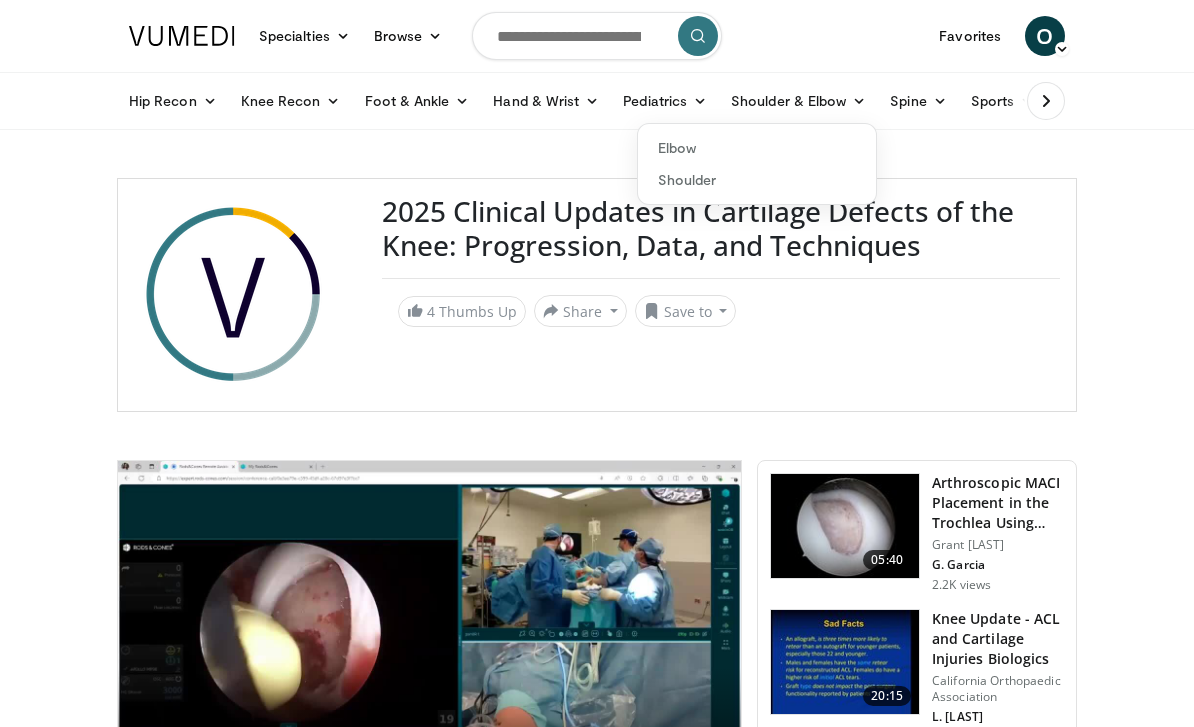 click on "Shoulder & Elbow" at bounding box center (798, 101) 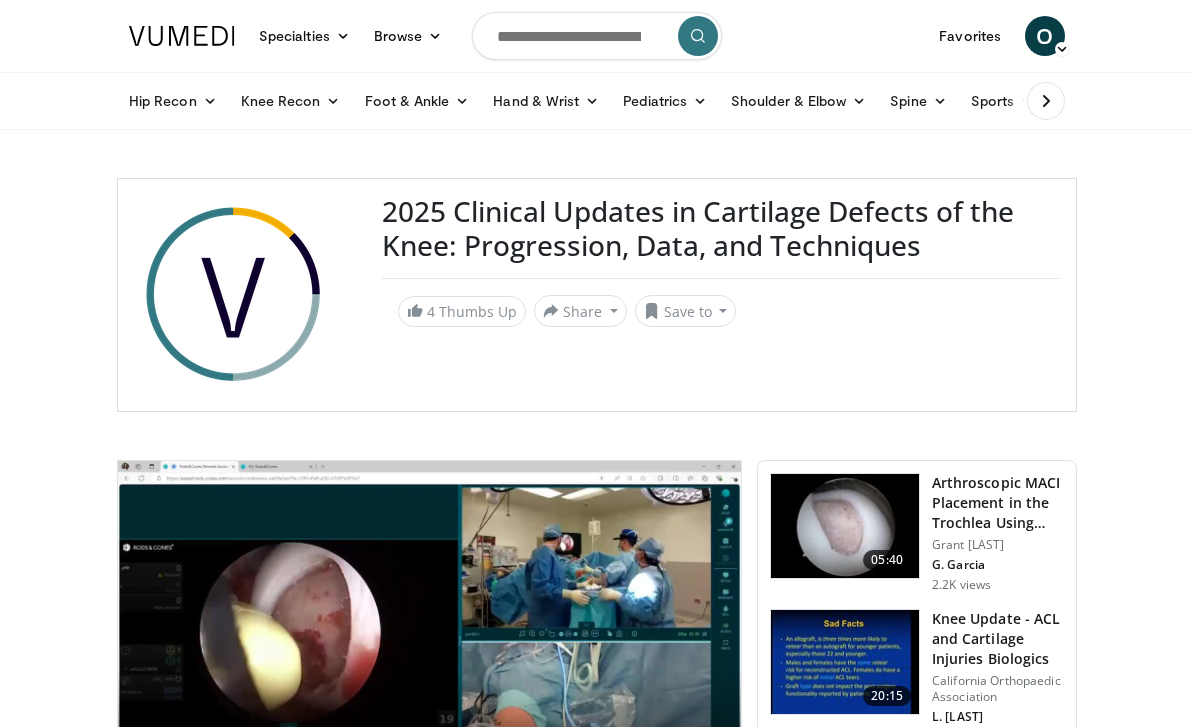 click on "Shoulder & Elbow" at bounding box center [798, 101] 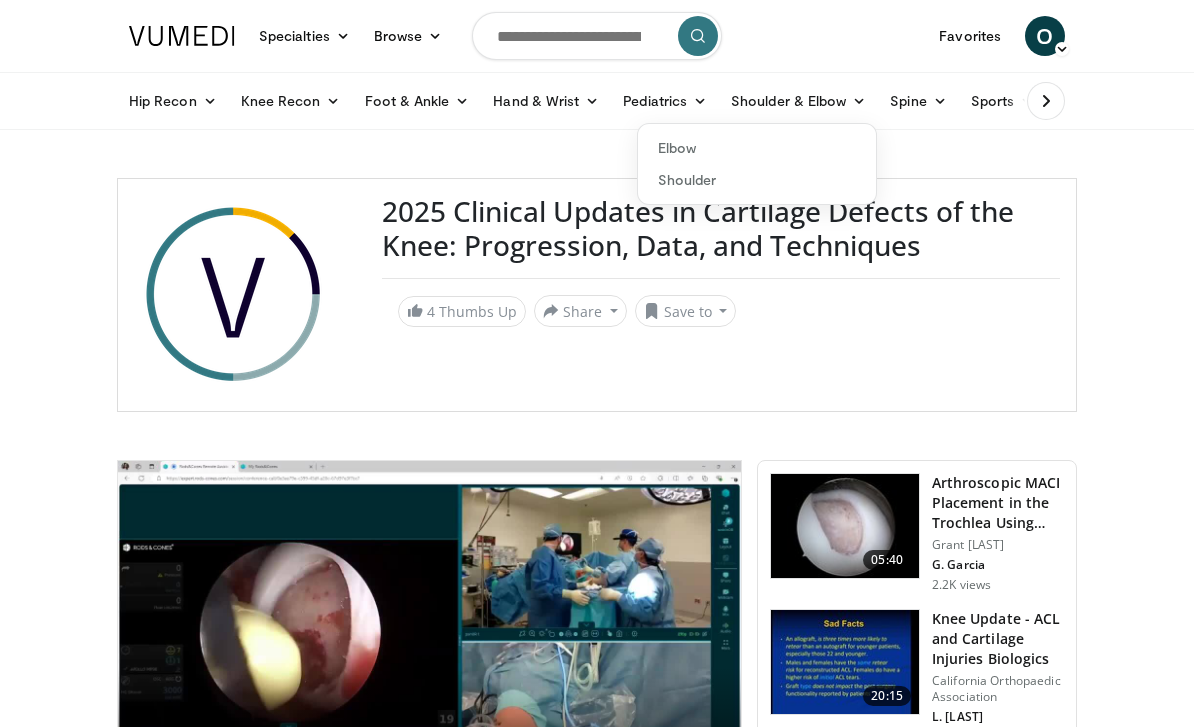click on "Shoulder" at bounding box center (757, 180) 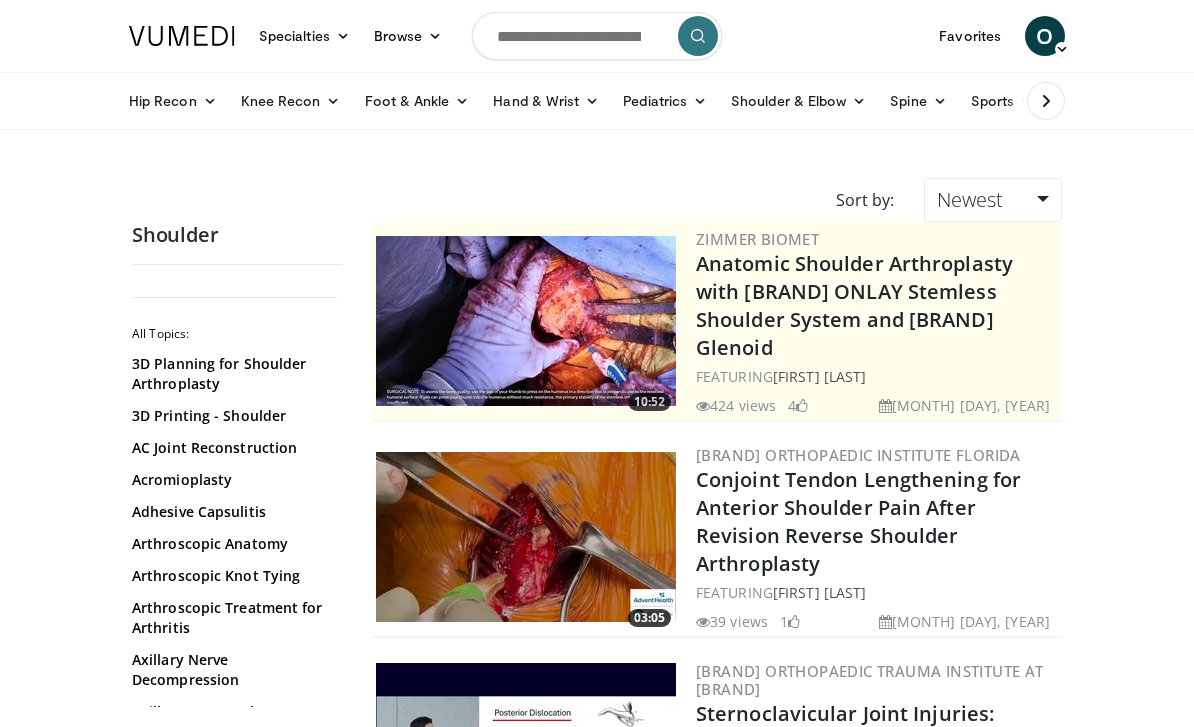 scroll, scrollTop: 0, scrollLeft: 0, axis: both 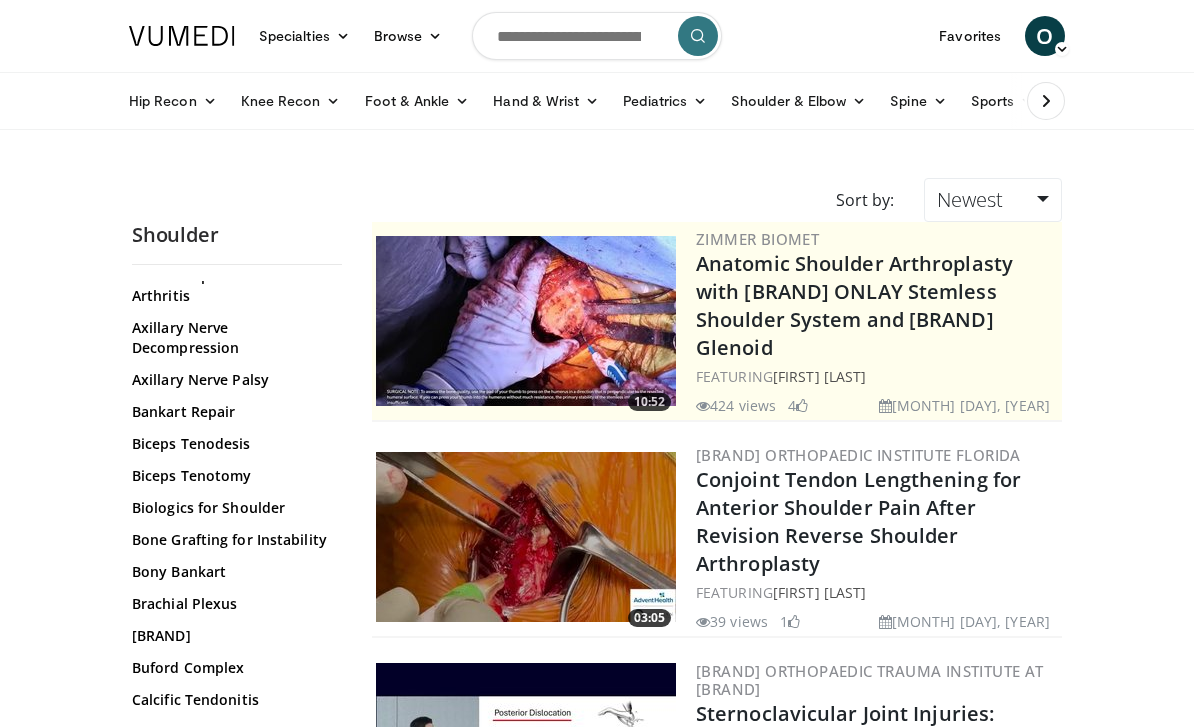 click on "Biceps Tenodesis" at bounding box center [232, 444] 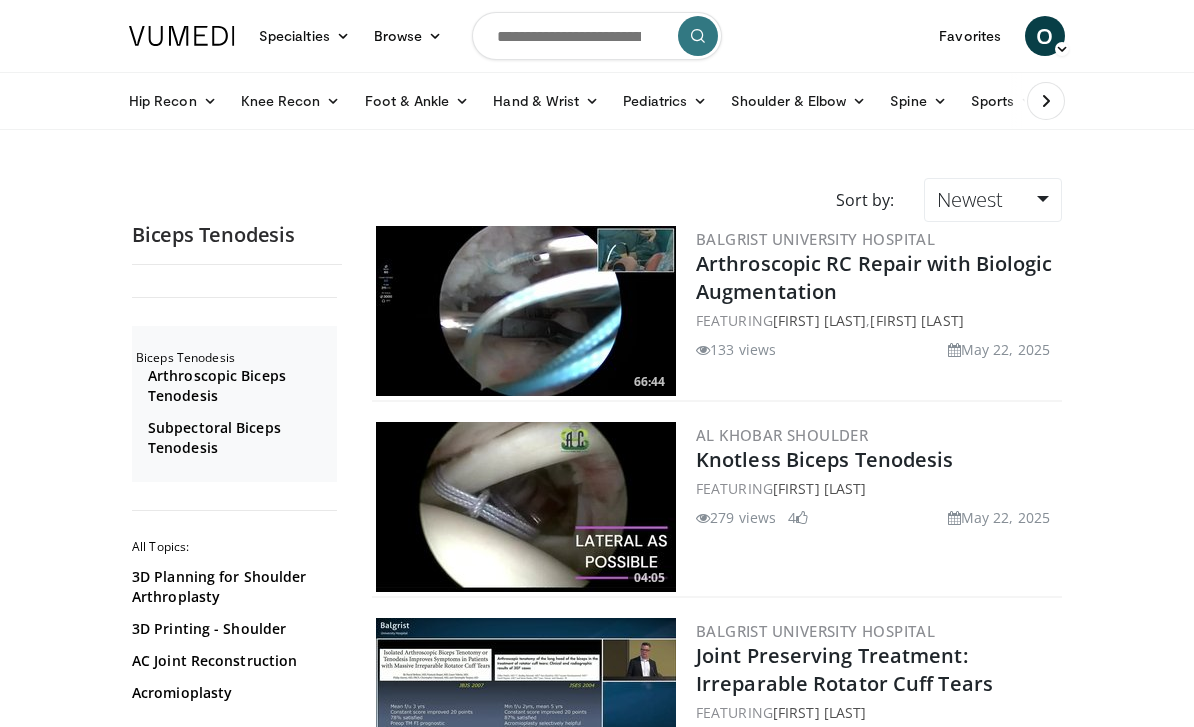 scroll, scrollTop: 0, scrollLeft: 0, axis: both 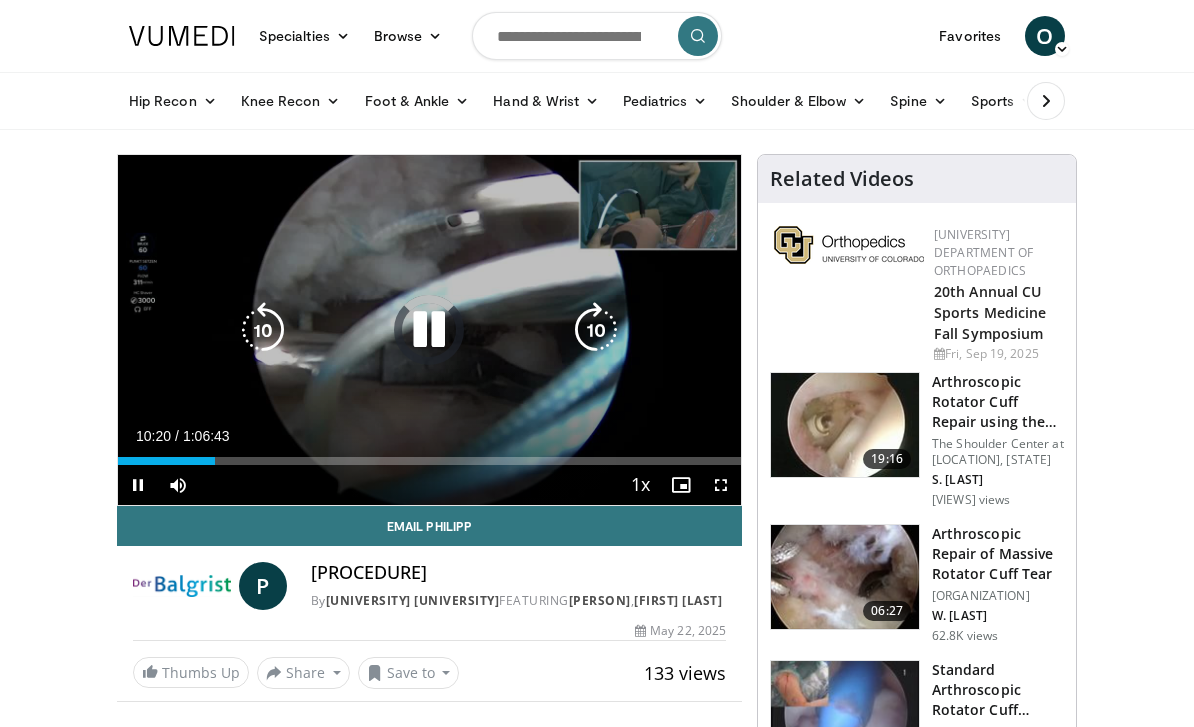 click on "Mute" at bounding box center (186, 485) 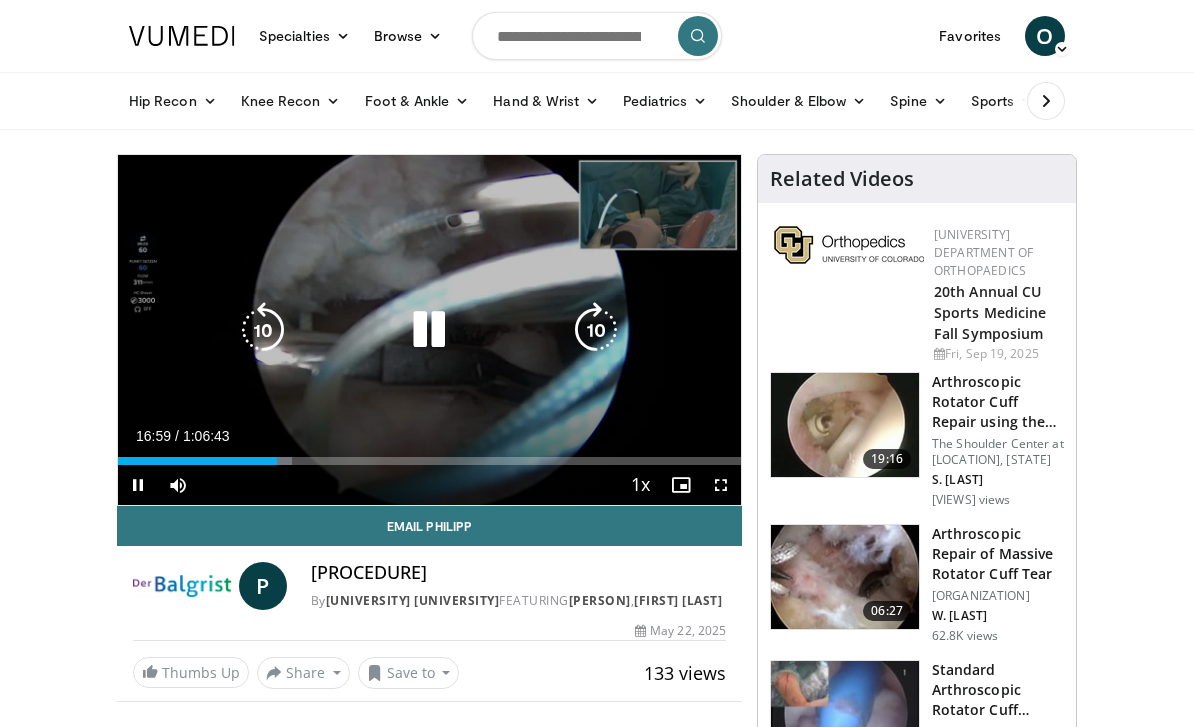 click on "10 seconds
Tap to unmute" at bounding box center (429, 330) 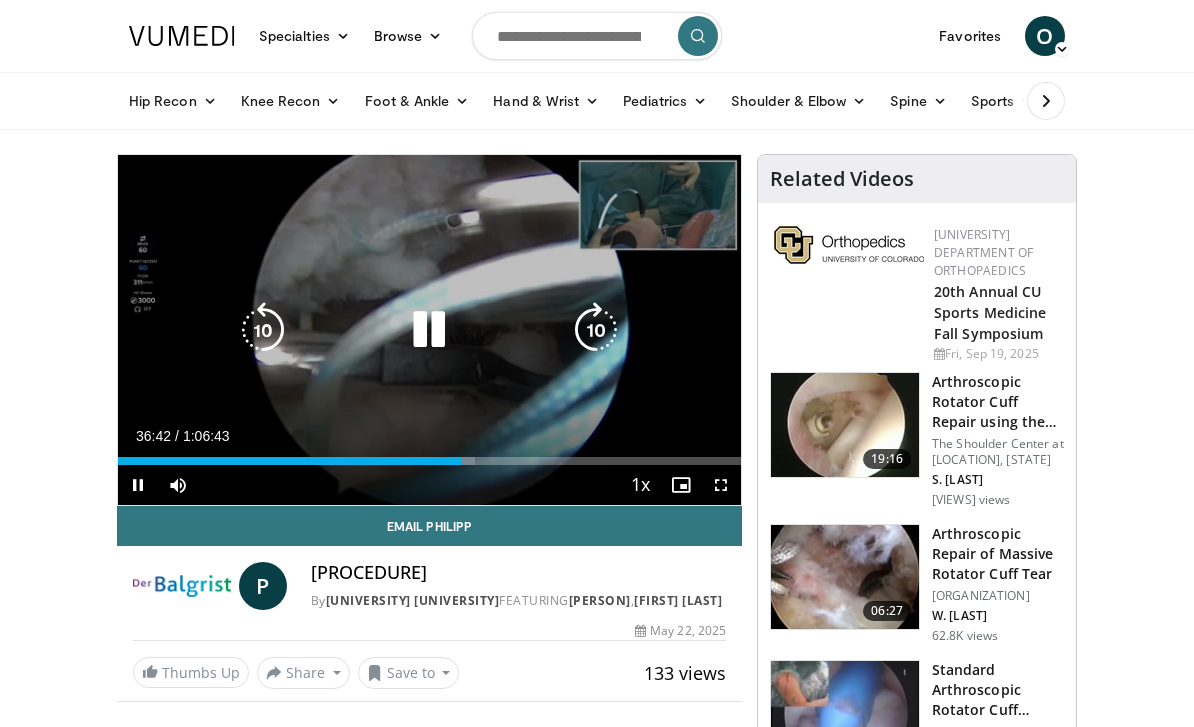 click at bounding box center (429, 330) 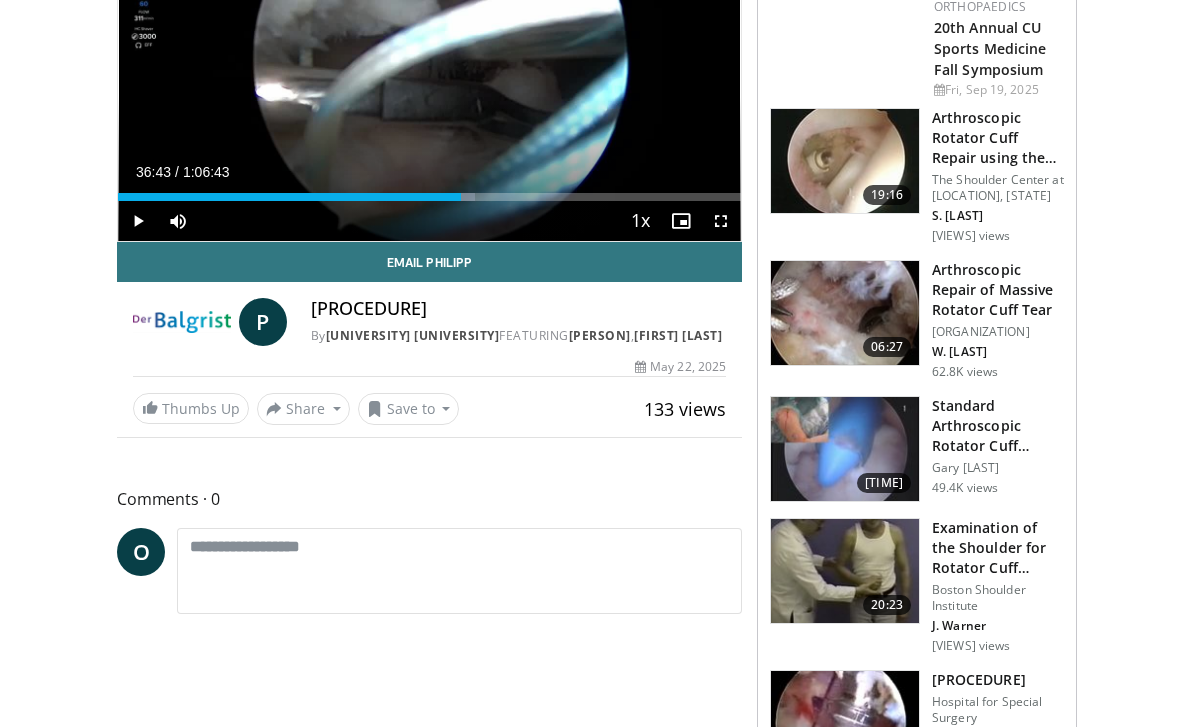 scroll, scrollTop: 0, scrollLeft: 0, axis: both 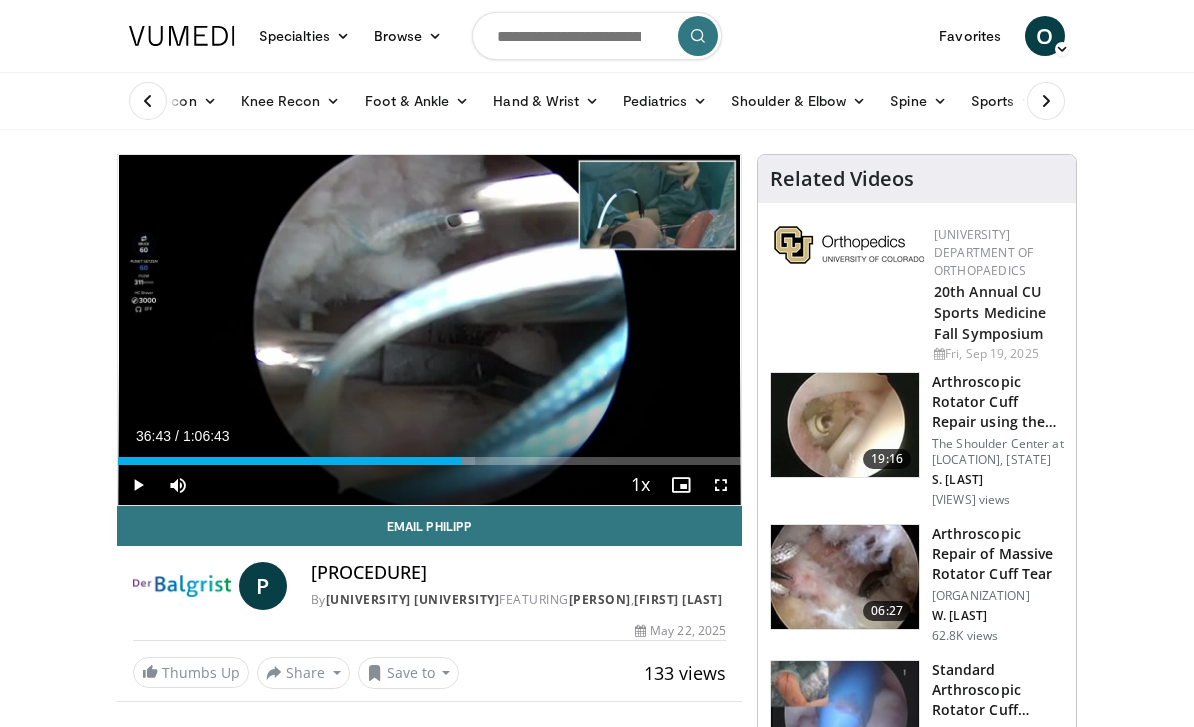 click on "Shoulder & Elbow" at bounding box center [798, 101] 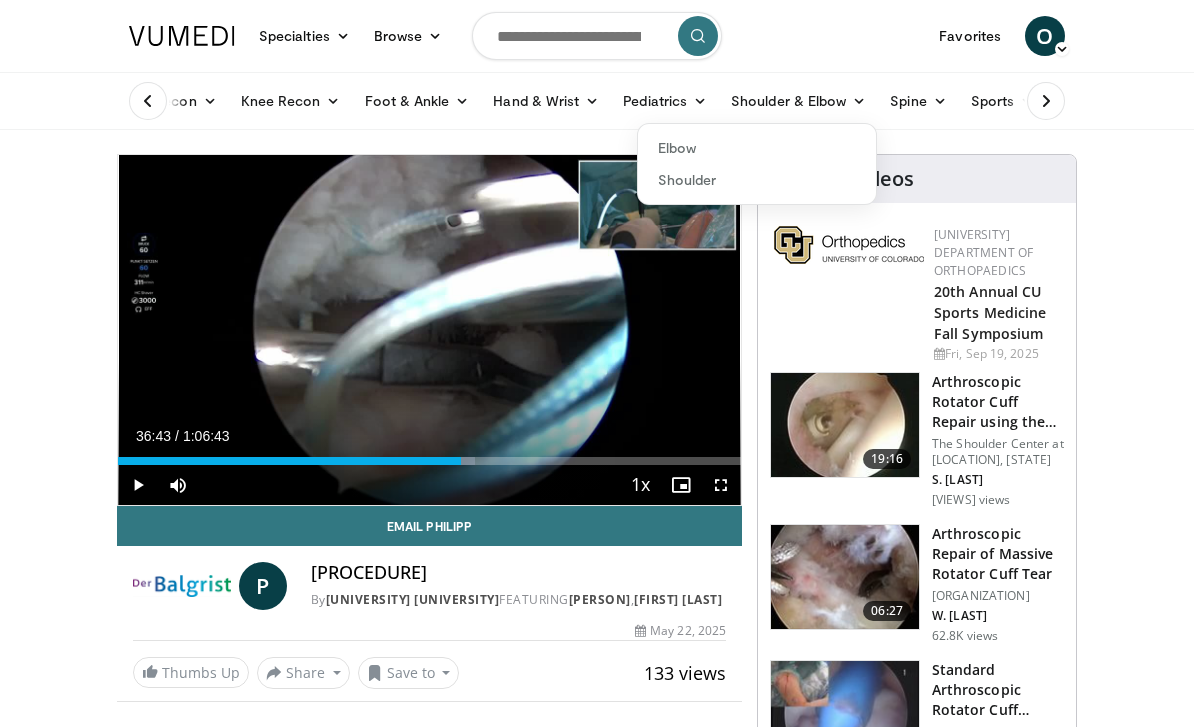 click on "Shoulder" at bounding box center (757, 180) 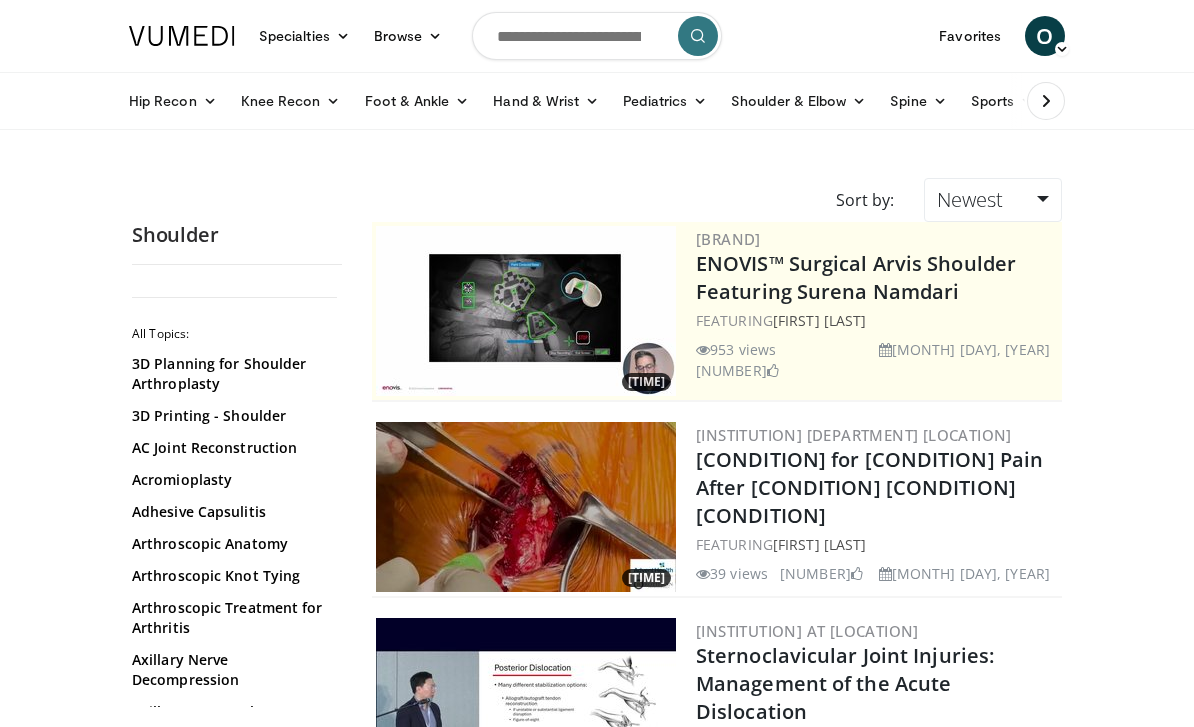 scroll, scrollTop: 0, scrollLeft: 0, axis: both 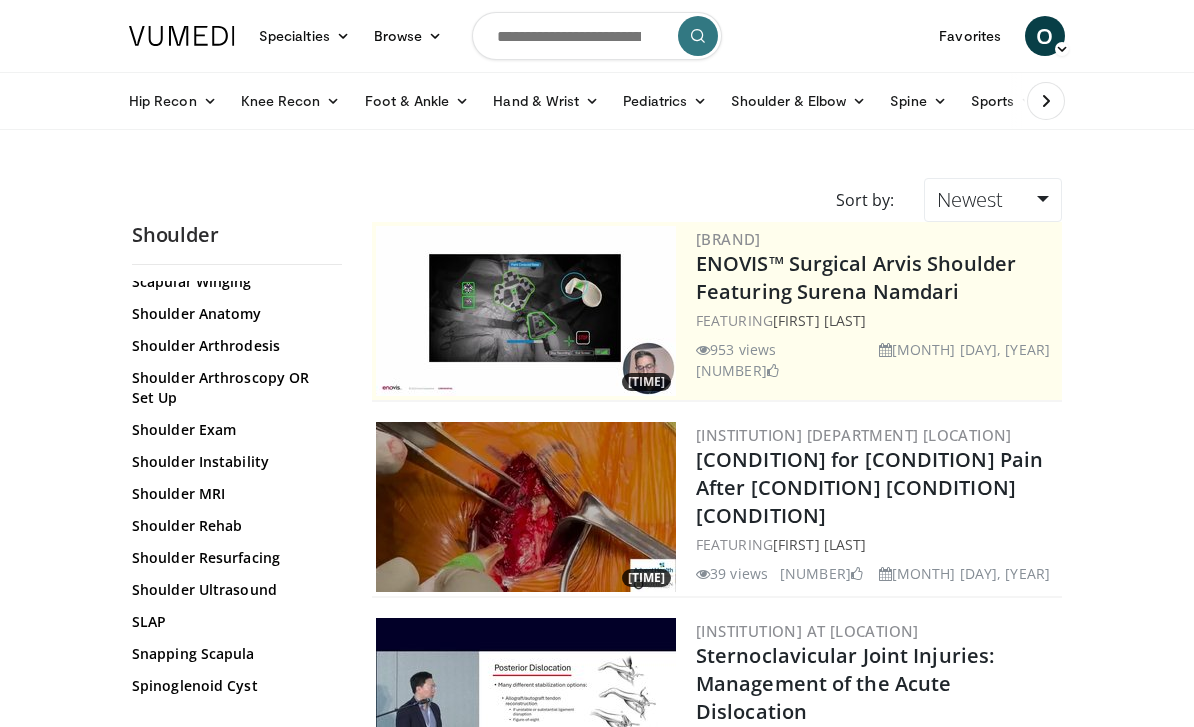 click on "Shoulder Instability" at bounding box center (232, 462) 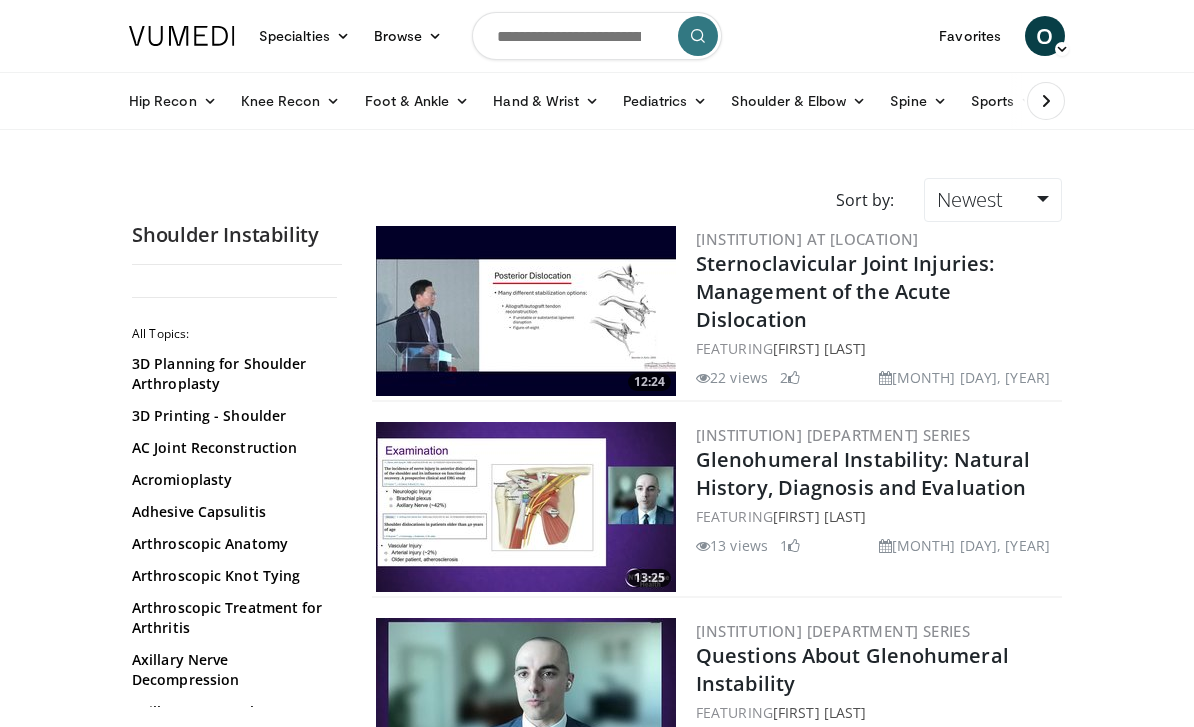 scroll, scrollTop: 0, scrollLeft: 0, axis: both 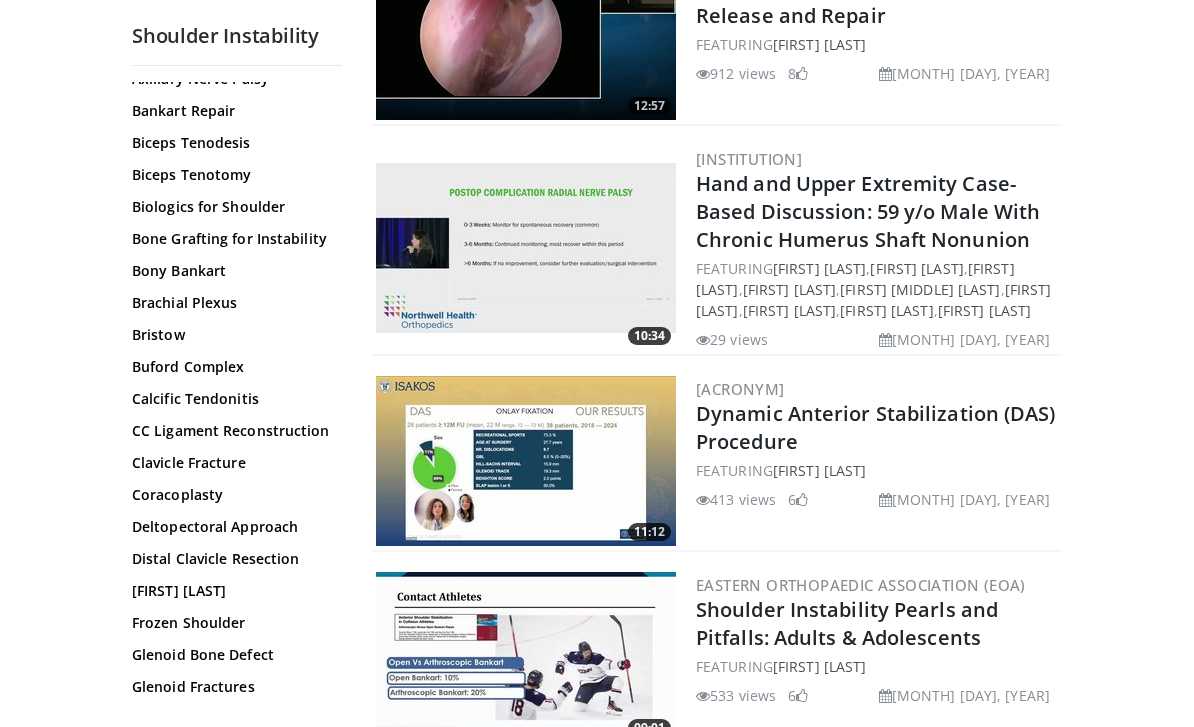 click on "Dynamic Anterior Stabilization (DAS) Procedure" at bounding box center (876, 427) 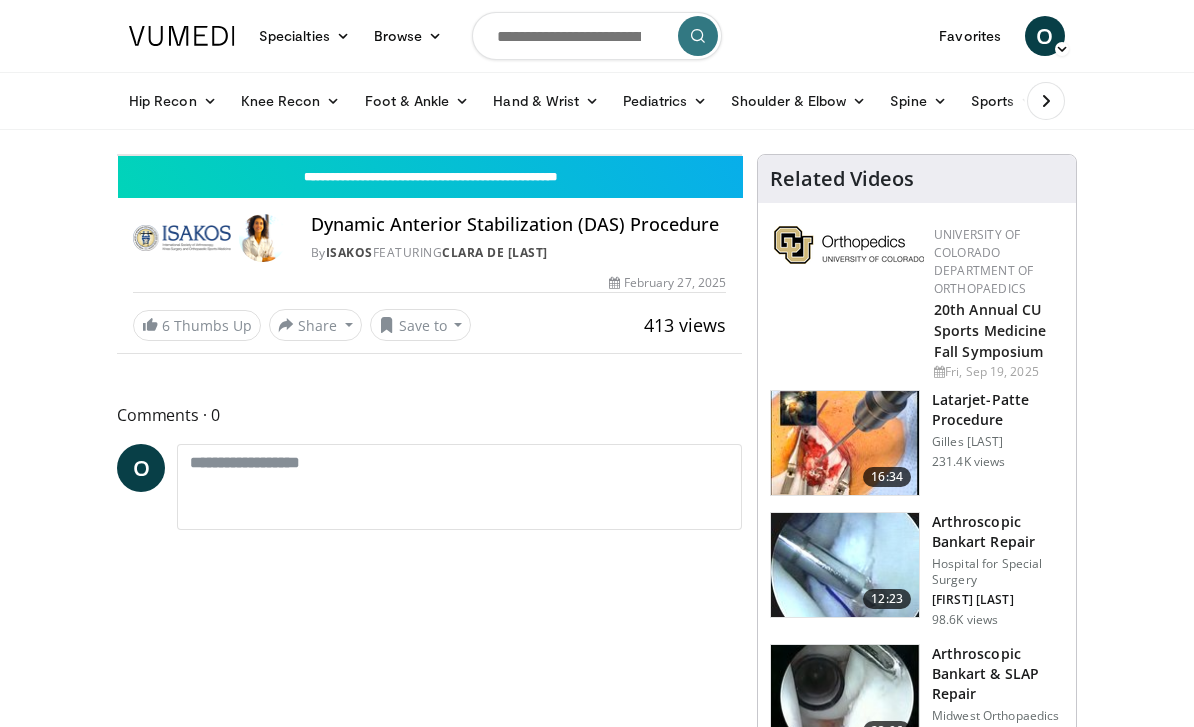 scroll, scrollTop: 0, scrollLeft: 0, axis: both 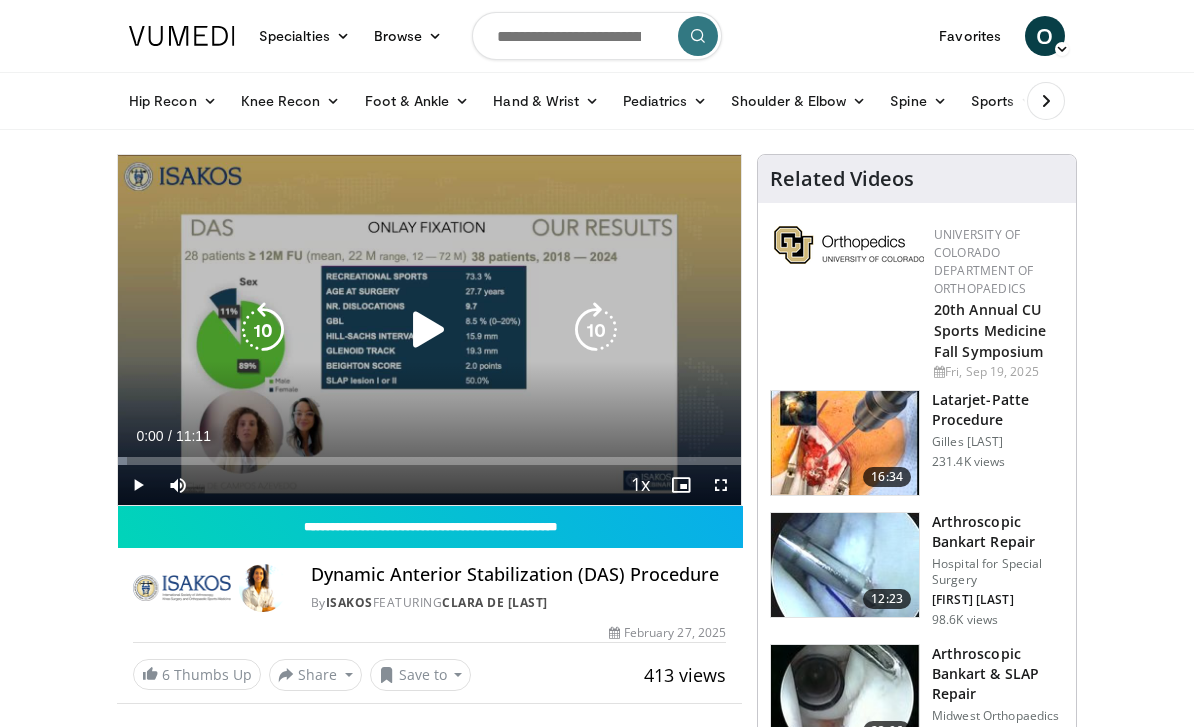 click at bounding box center (429, 330) 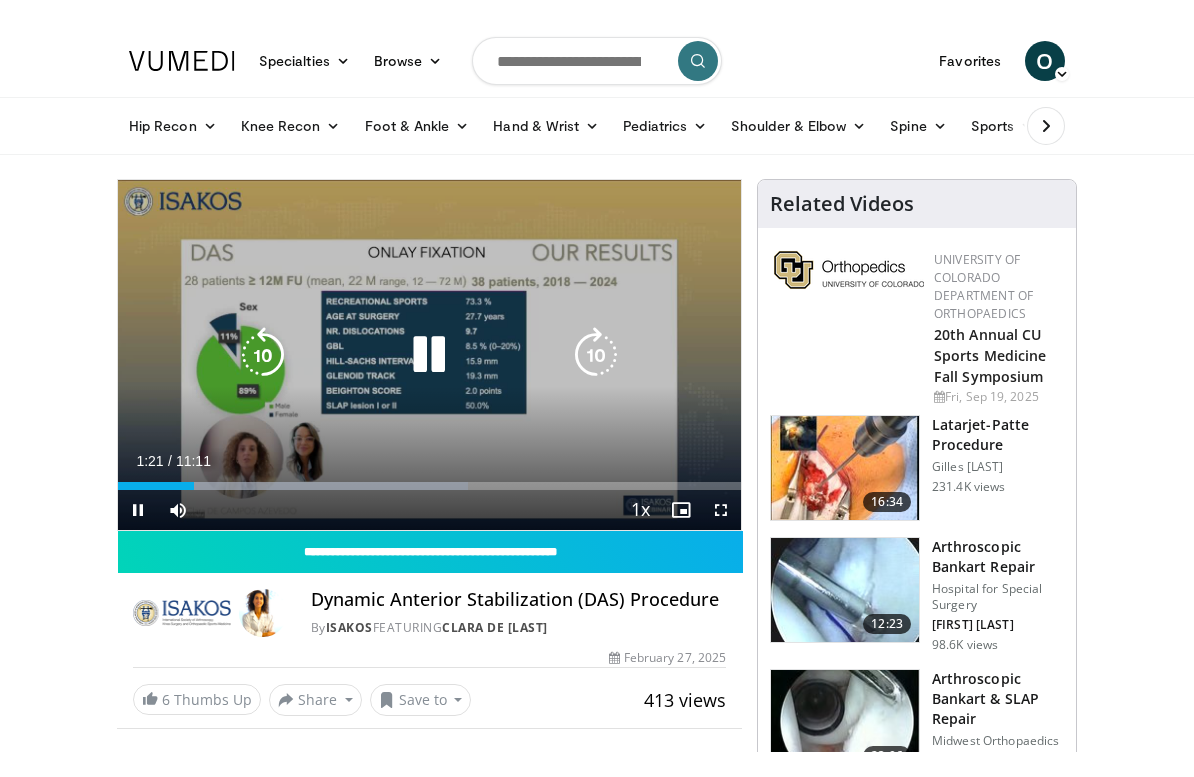 scroll, scrollTop: 24, scrollLeft: 0, axis: vertical 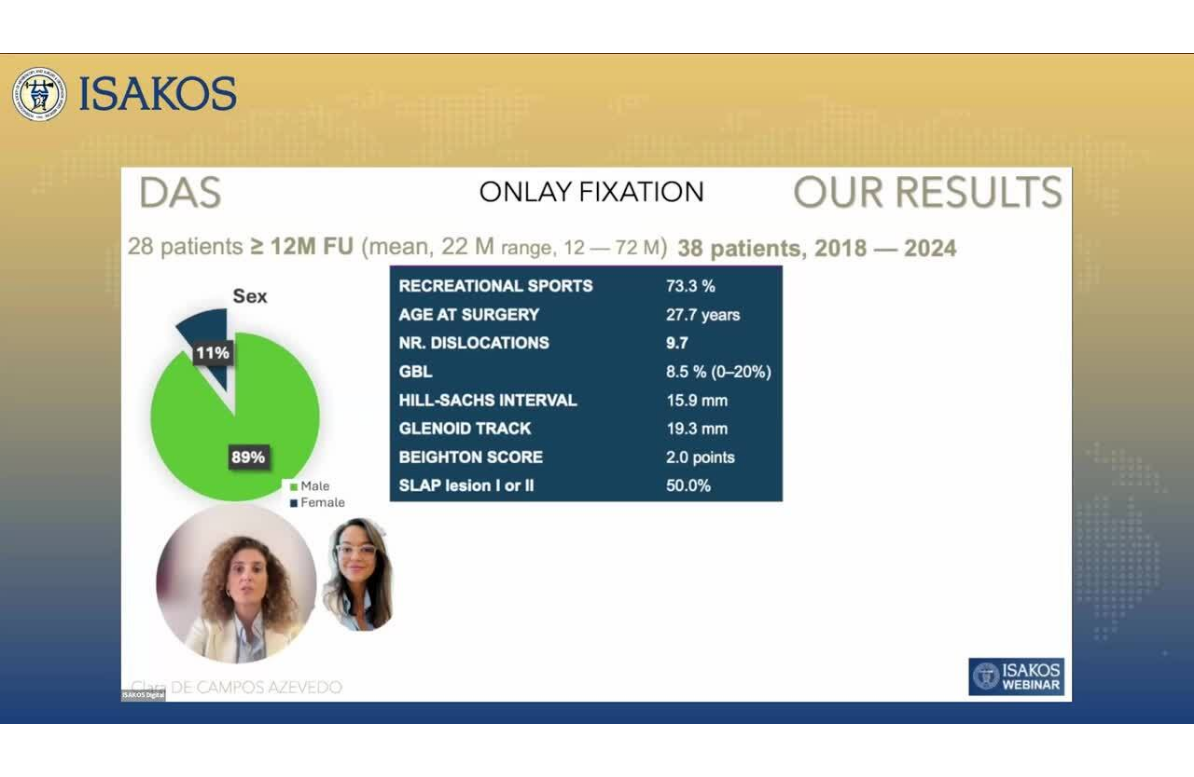 click on "10 seconds
Tap to unmute" at bounding box center [597, 388] 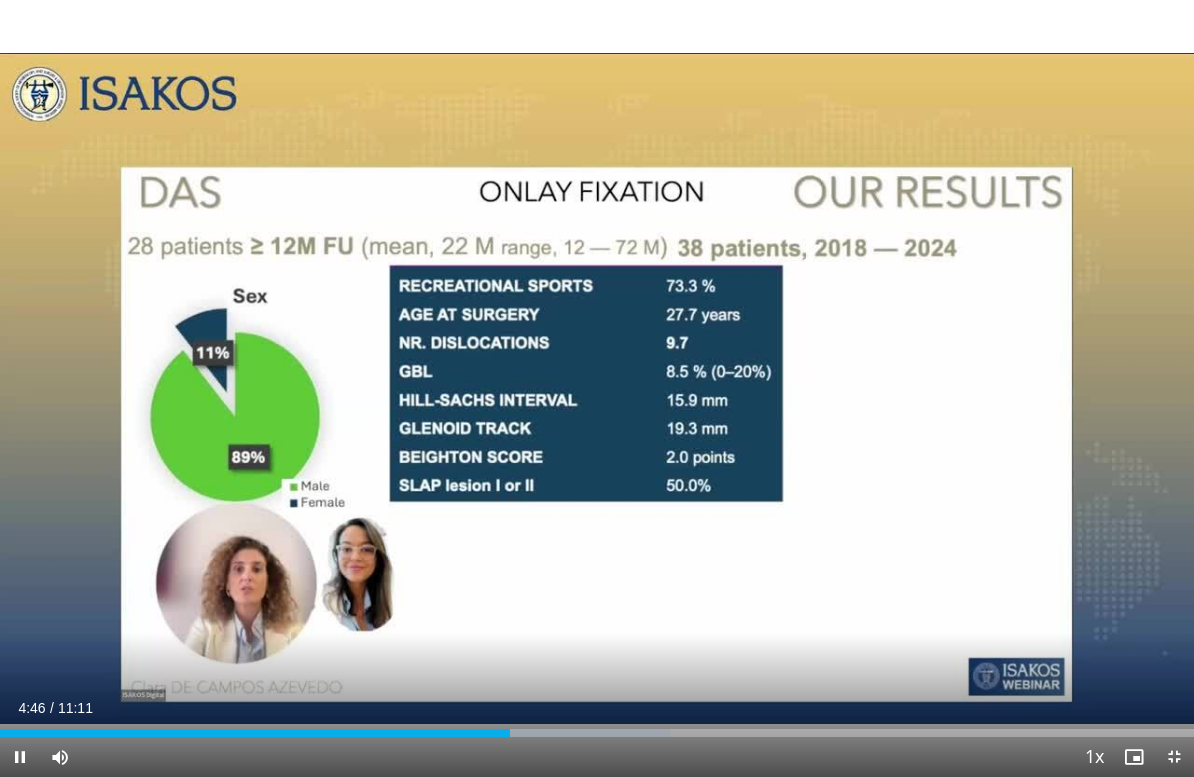 click on "10 seconds
Tap to unmute" at bounding box center [597, 388] 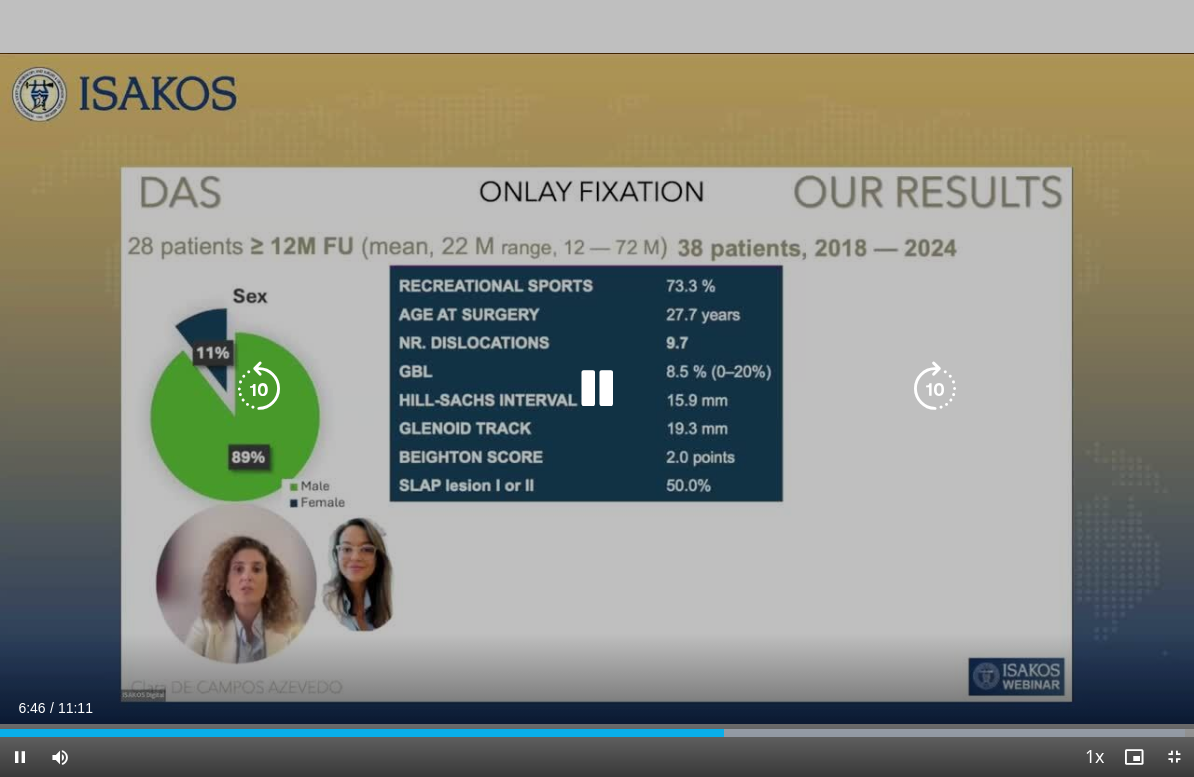 click at bounding box center [908, 733] 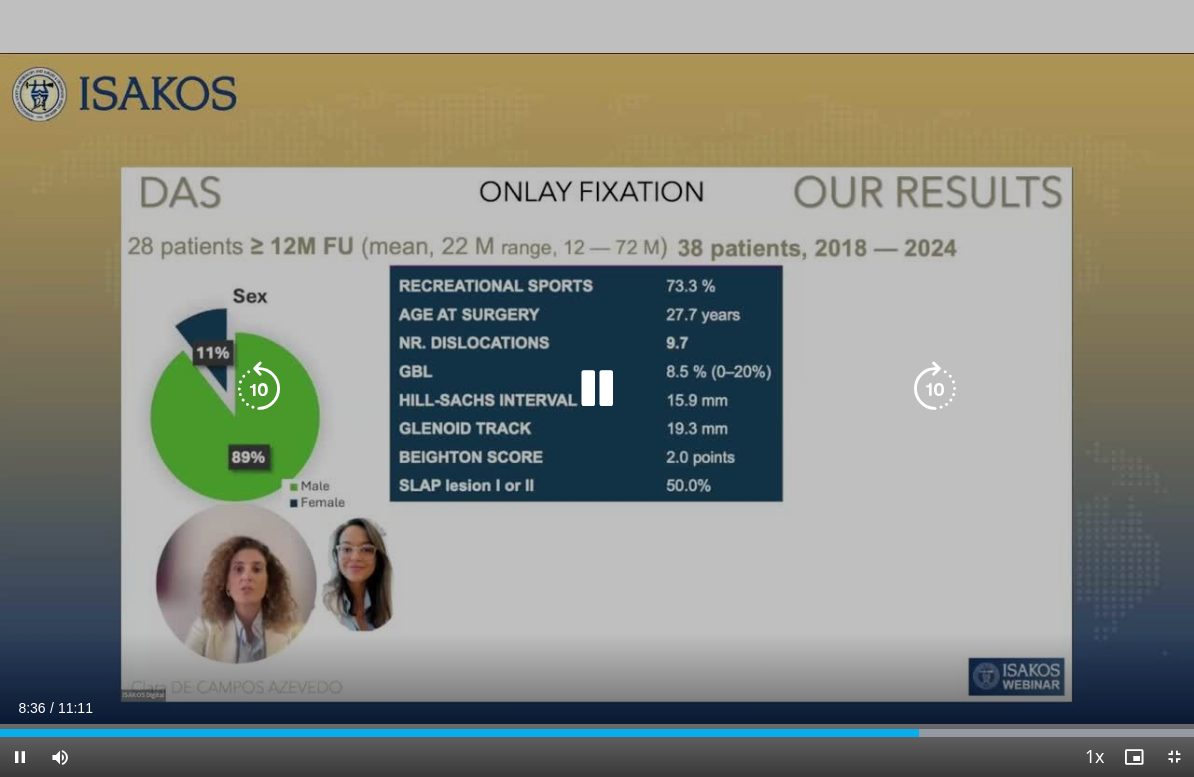 click at bounding box center [597, 389] 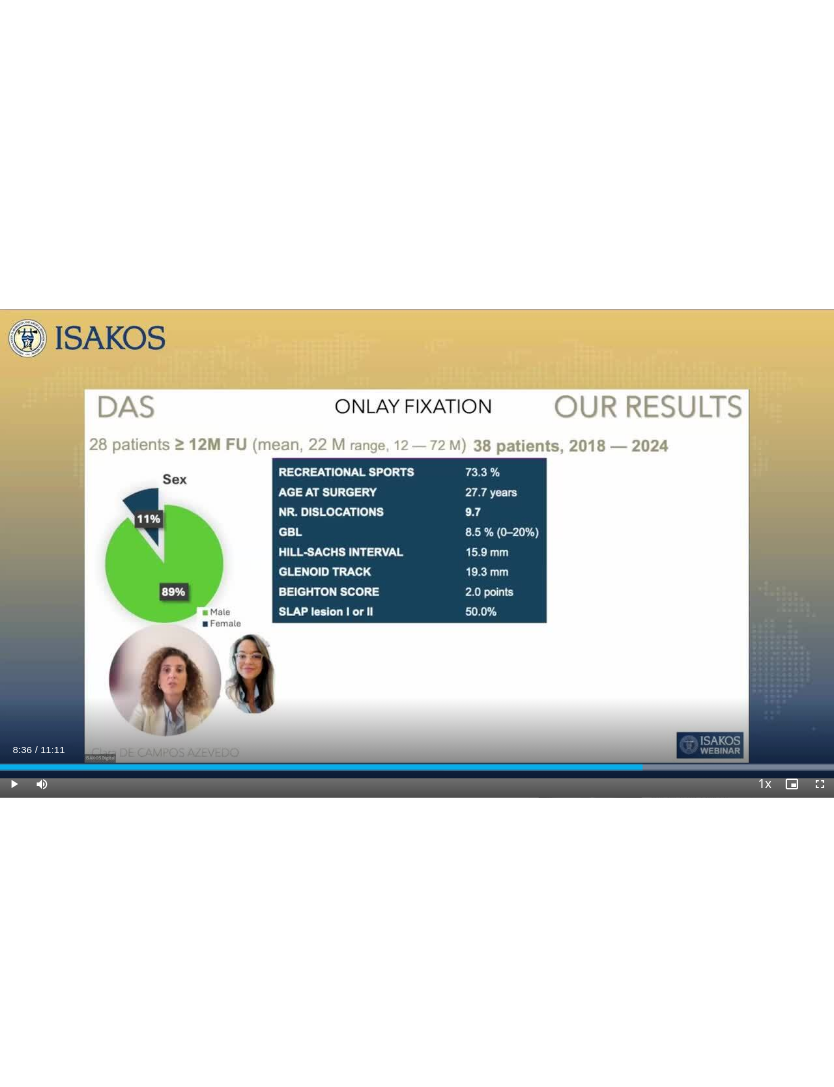 scroll, scrollTop: 428, scrollLeft: 0, axis: vertical 